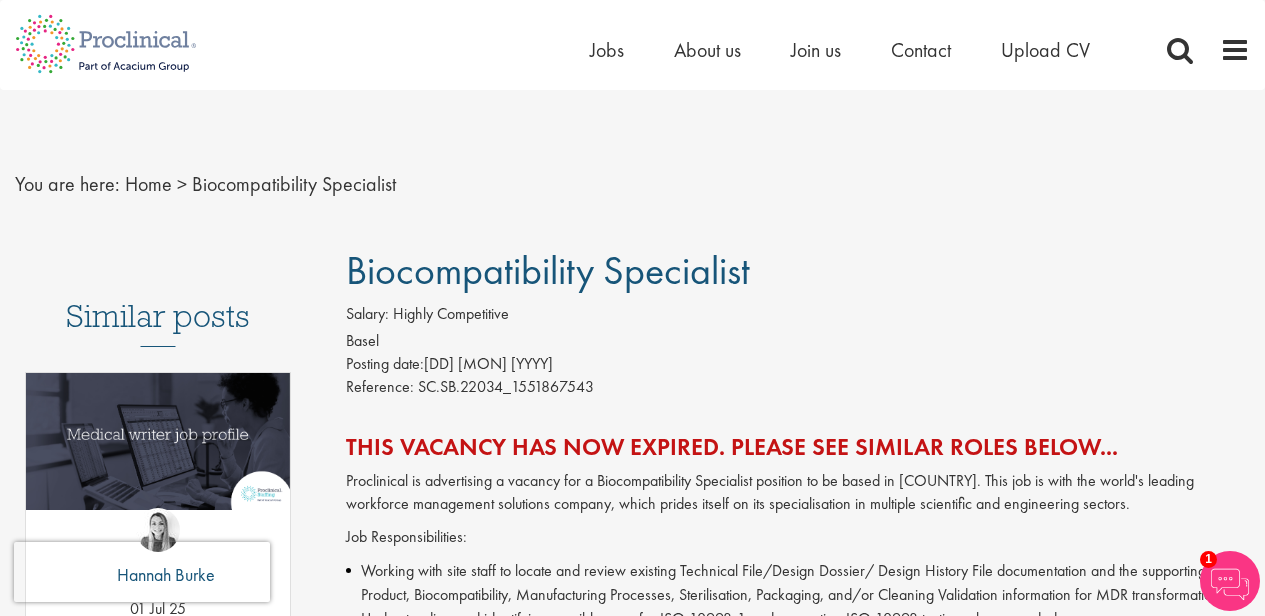 scroll, scrollTop: 0, scrollLeft: 0, axis: both 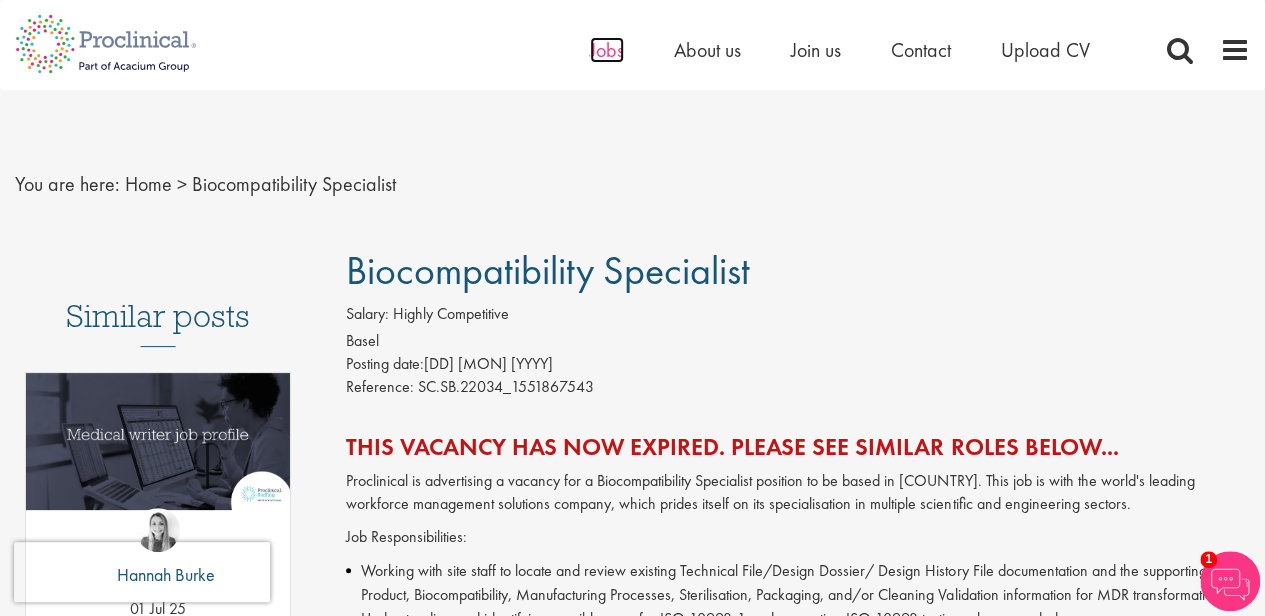 click on "Jobs" at bounding box center [607, 50] 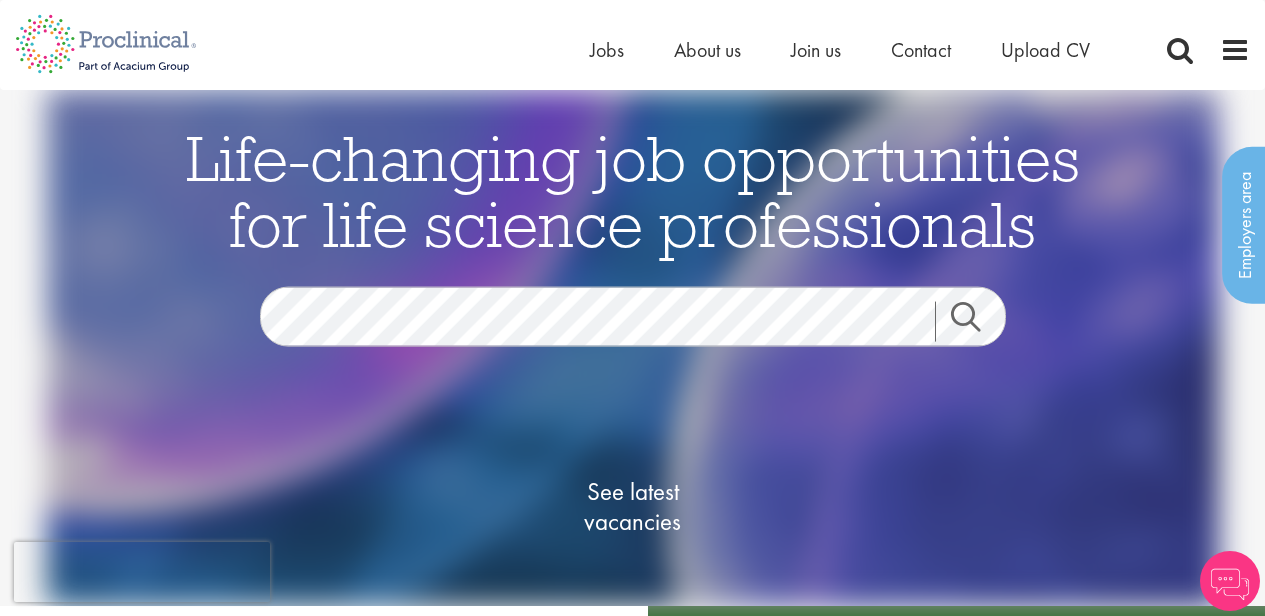 scroll, scrollTop: 0, scrollLeft: 0, axis: both 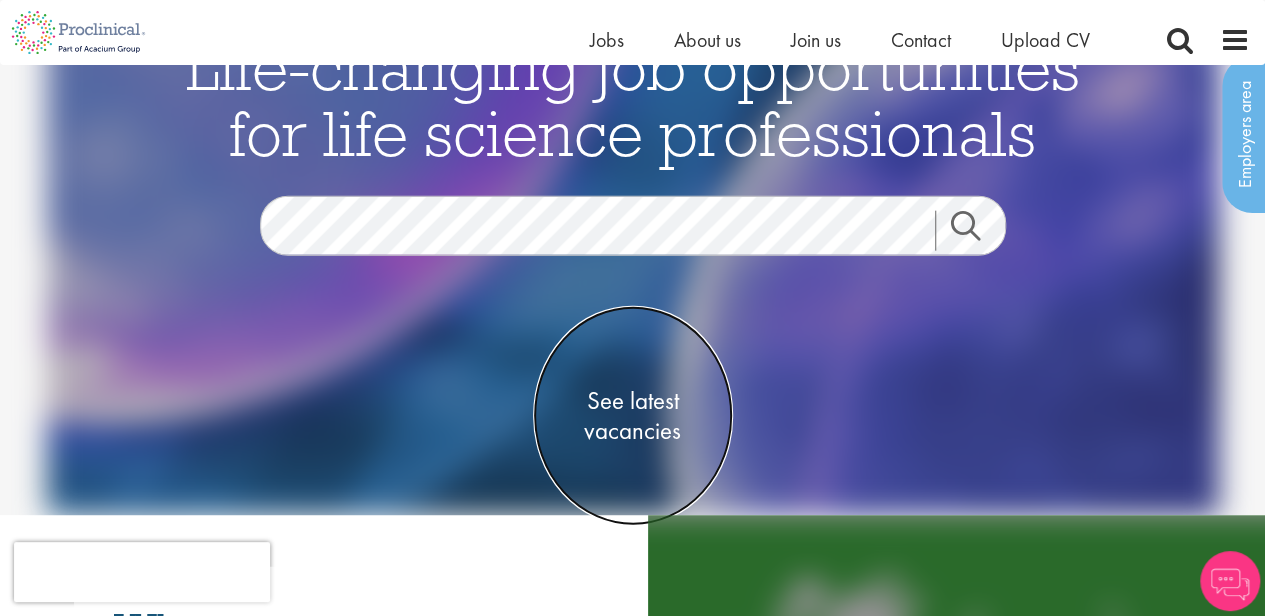 click on "See latest  vacancies" at bounding box center [633, 415] 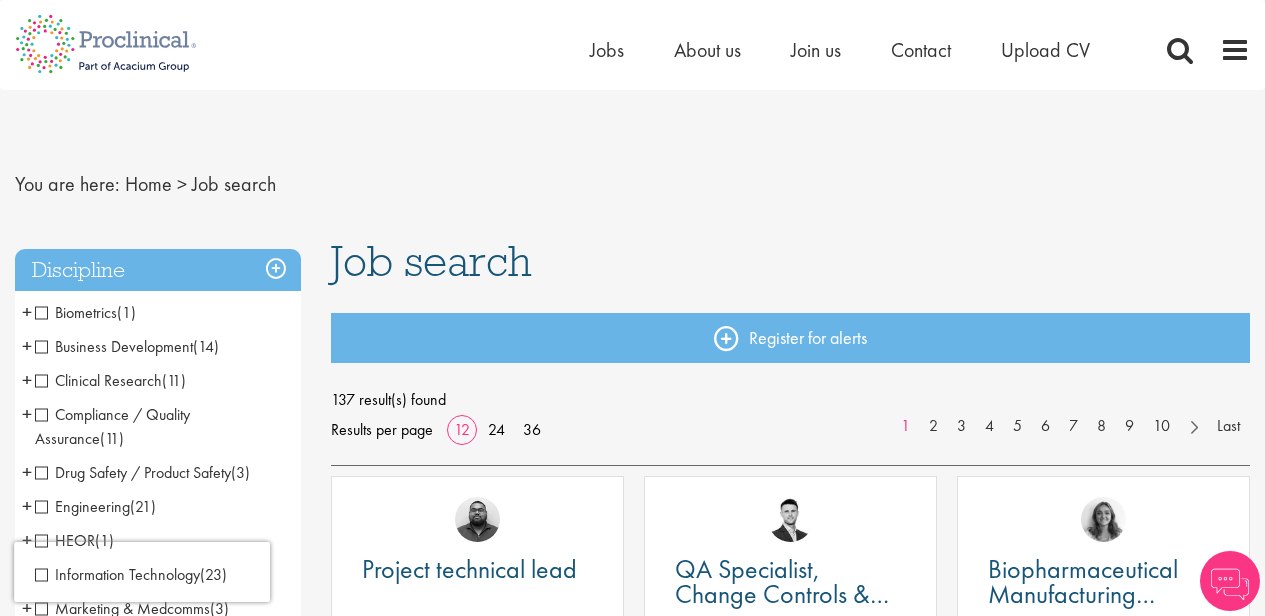 scroll, scrollTop: 0, scrollLeft: 0, axis: both 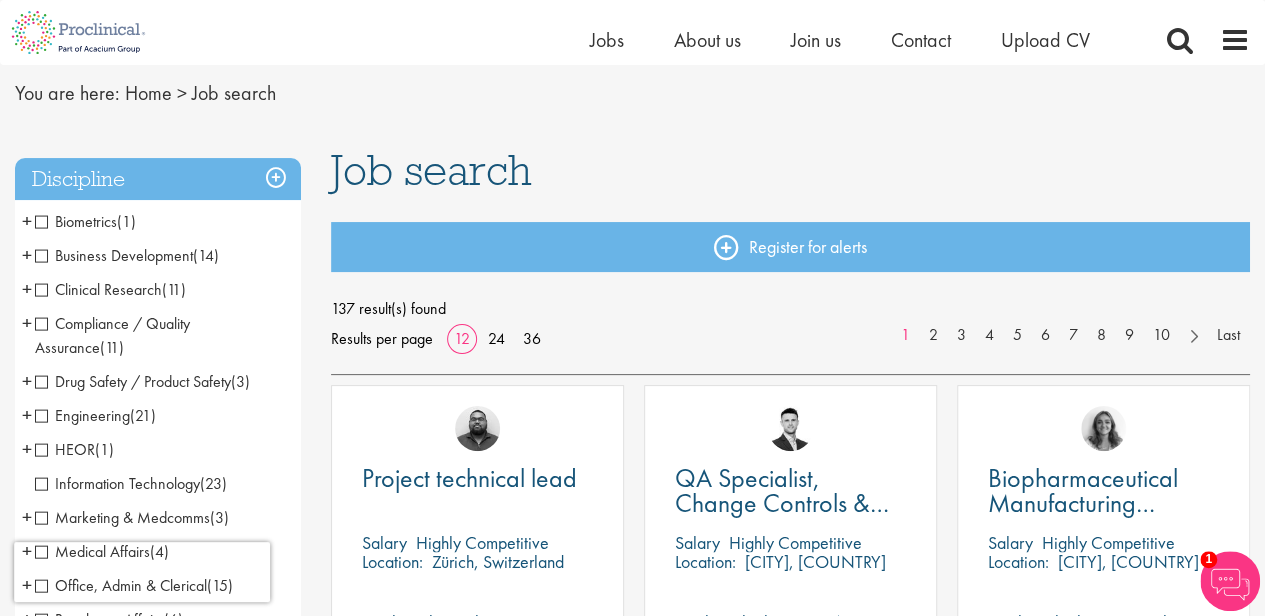 click on "Drug Safety / Product Safety" at bounding box center (133, 381) 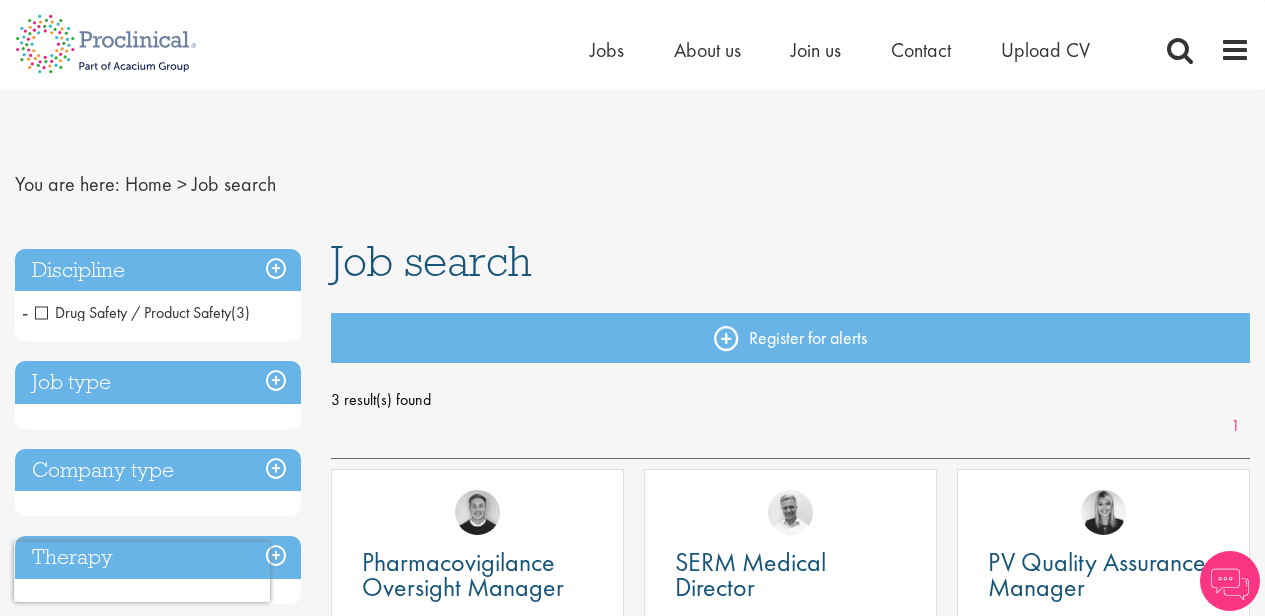 scroll, scrollTop: 0, scrollLeft: 0, axis: both 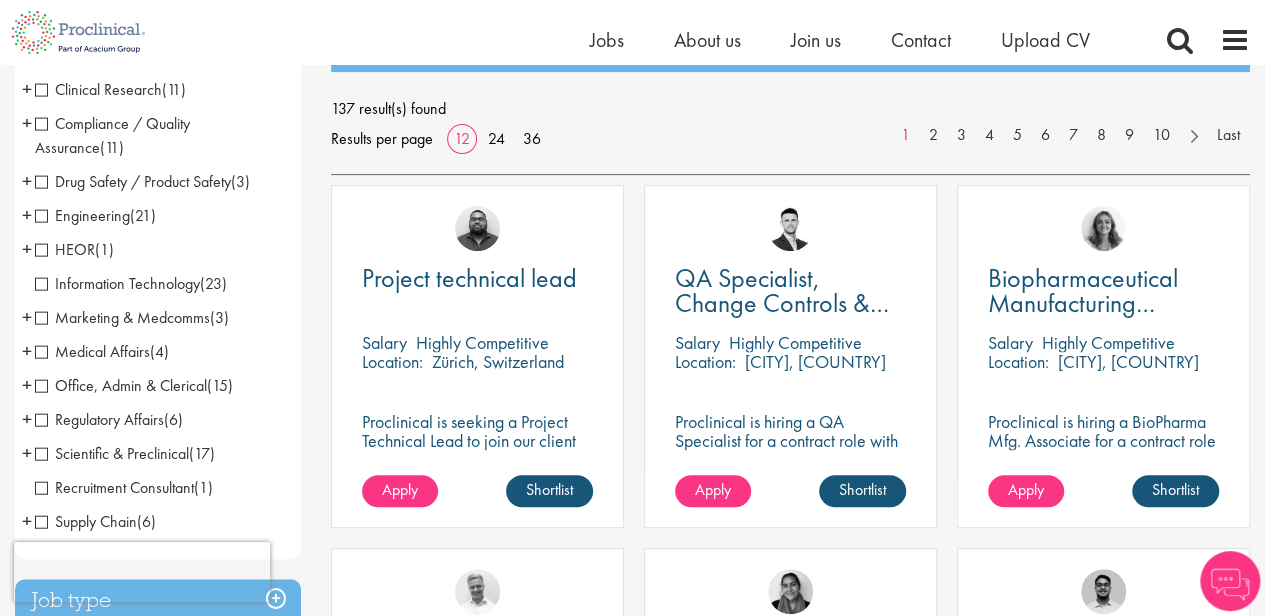 click on "Medical Affairs" at bounding box center (92, 351) 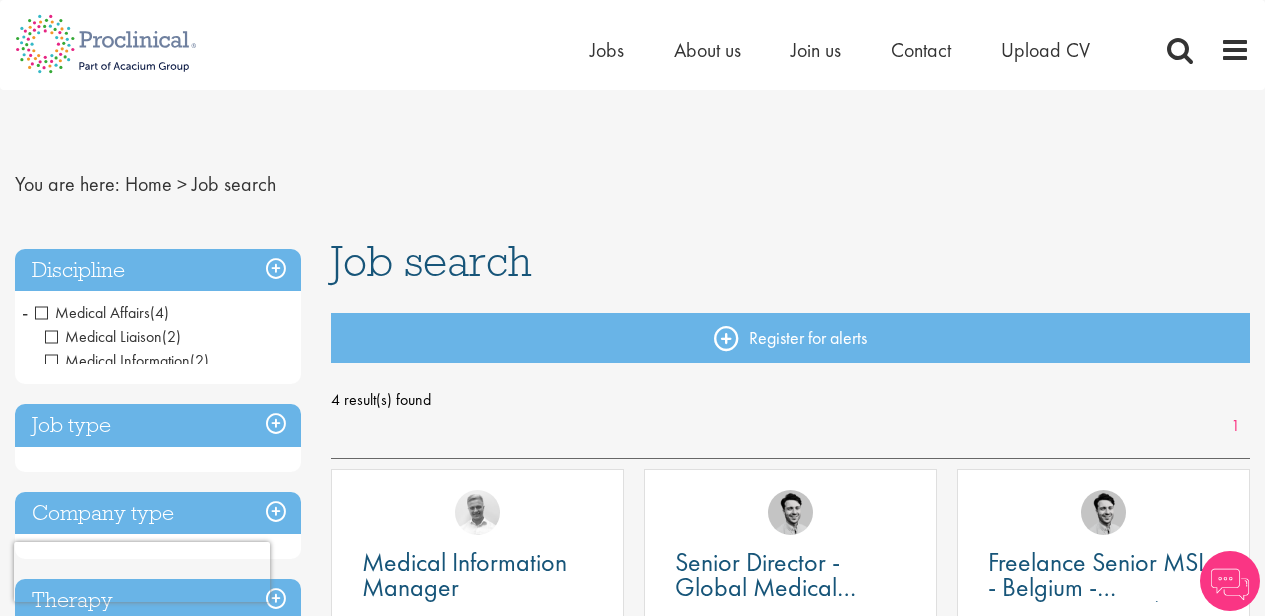 scroll, scrollTop: 0, scrollLeft: 0, axis: both 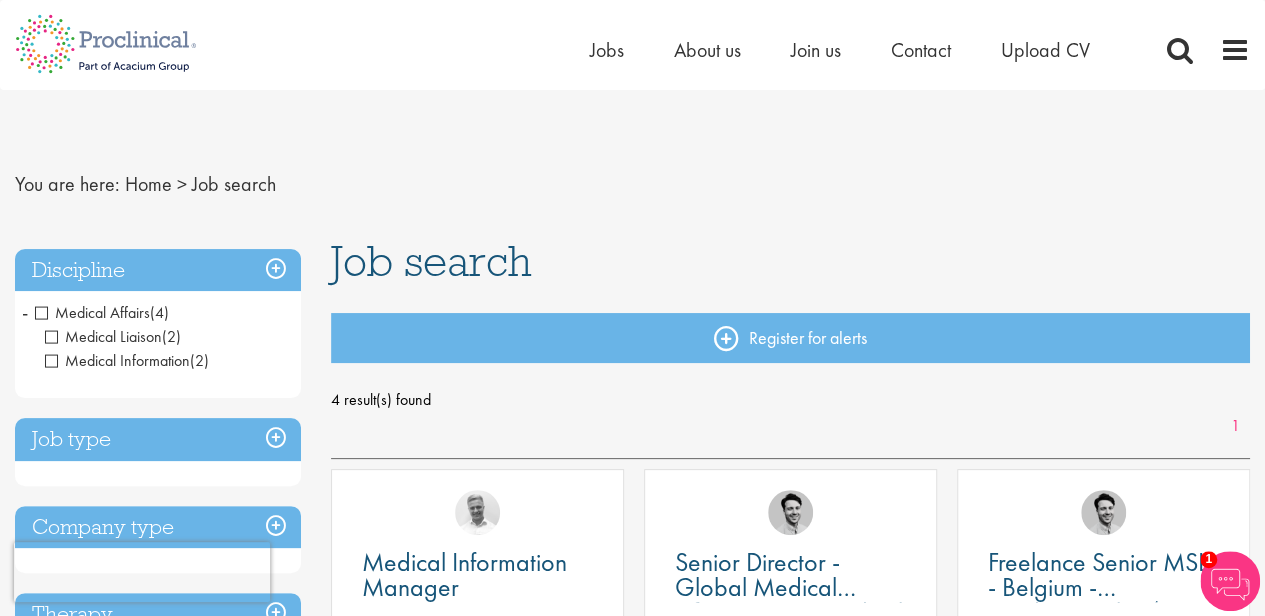 click on "Medical Affairs" at bounding box center [92, 312] 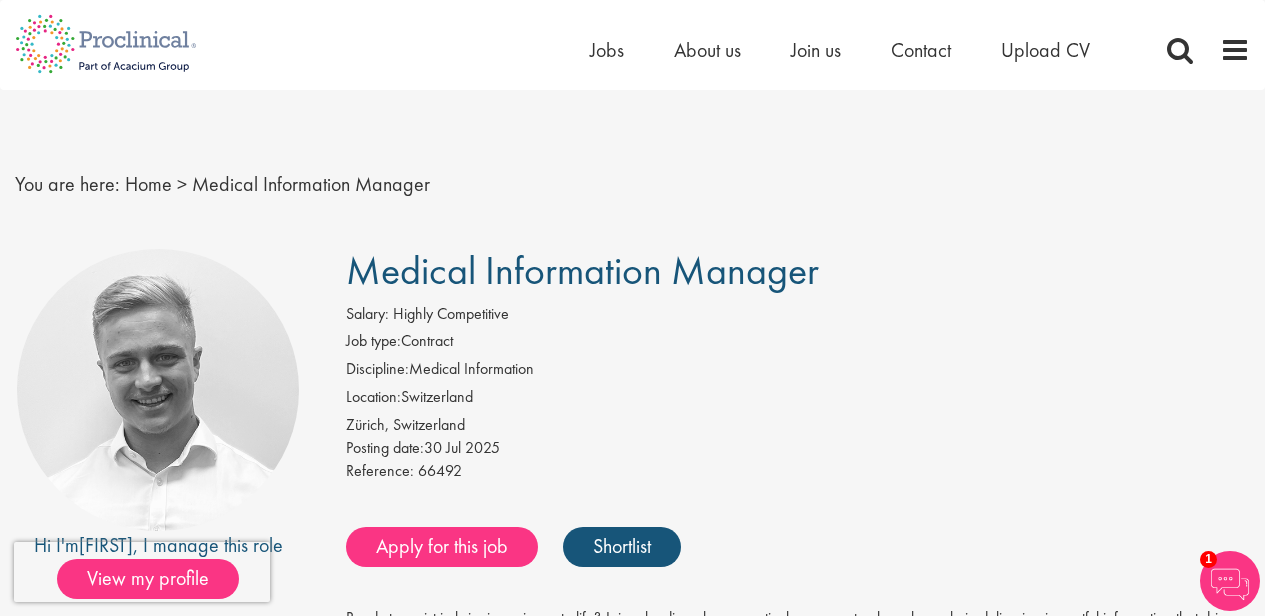 scroll, scrollTop: 0, scrollLeft: 0, axis: both 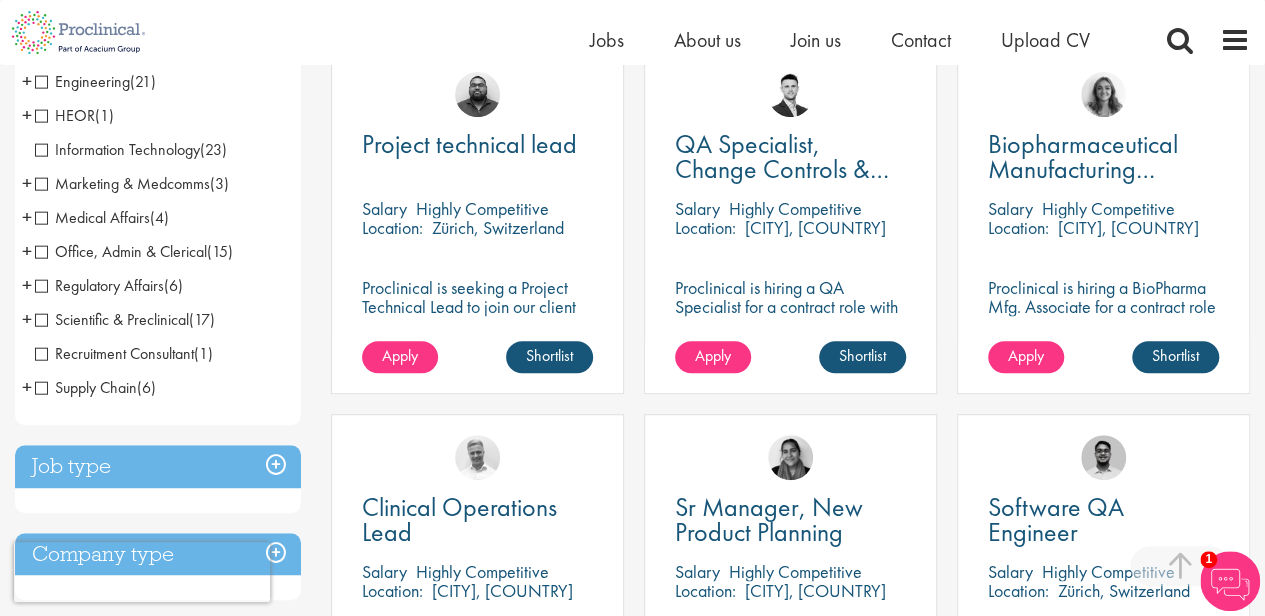 click on "Scientific & Preclinical" at bounding box center (112, 319) 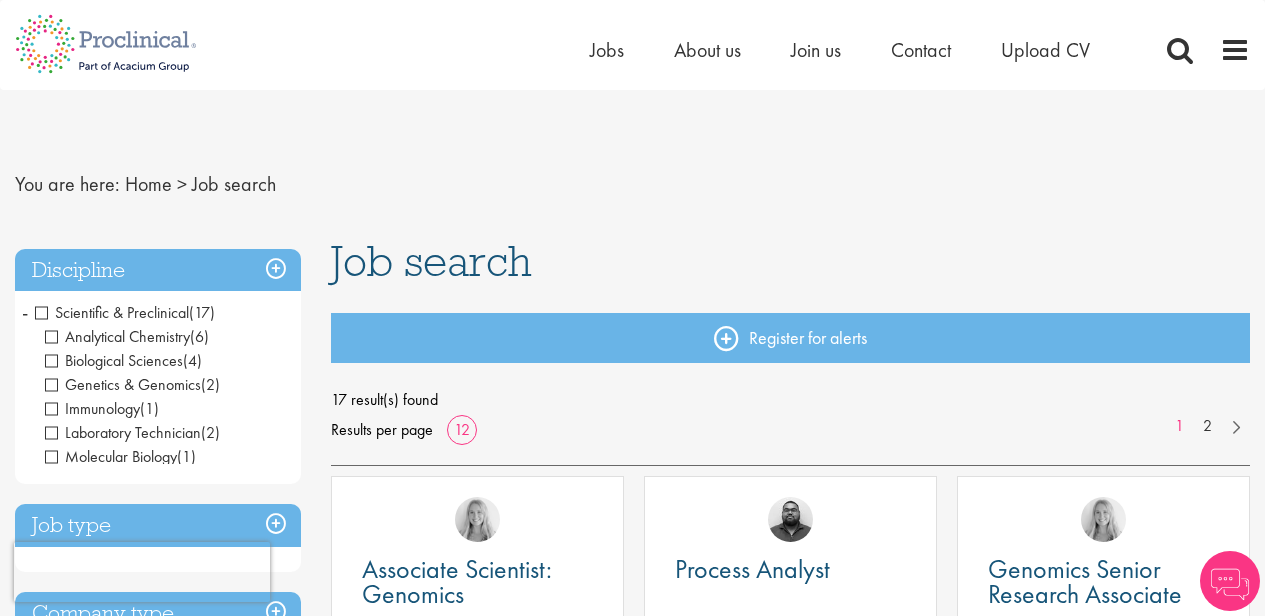 scroll, scrollTop: 0, scrollLeft: 0, axis: both 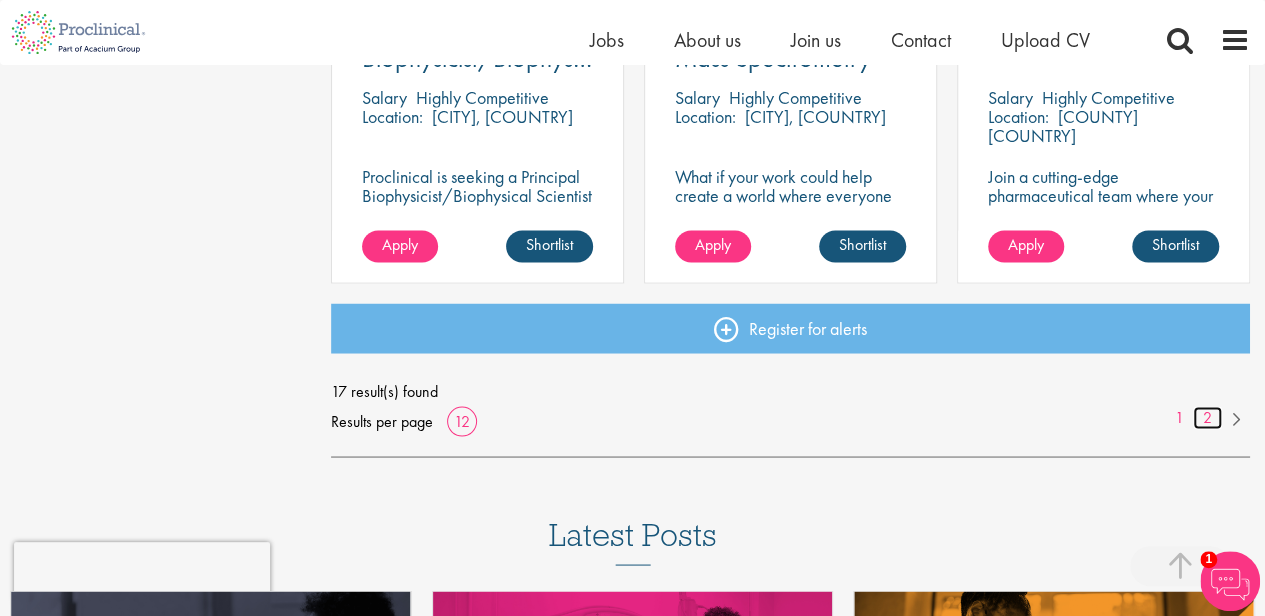 click on "2" at bounding box center (1207, 417) 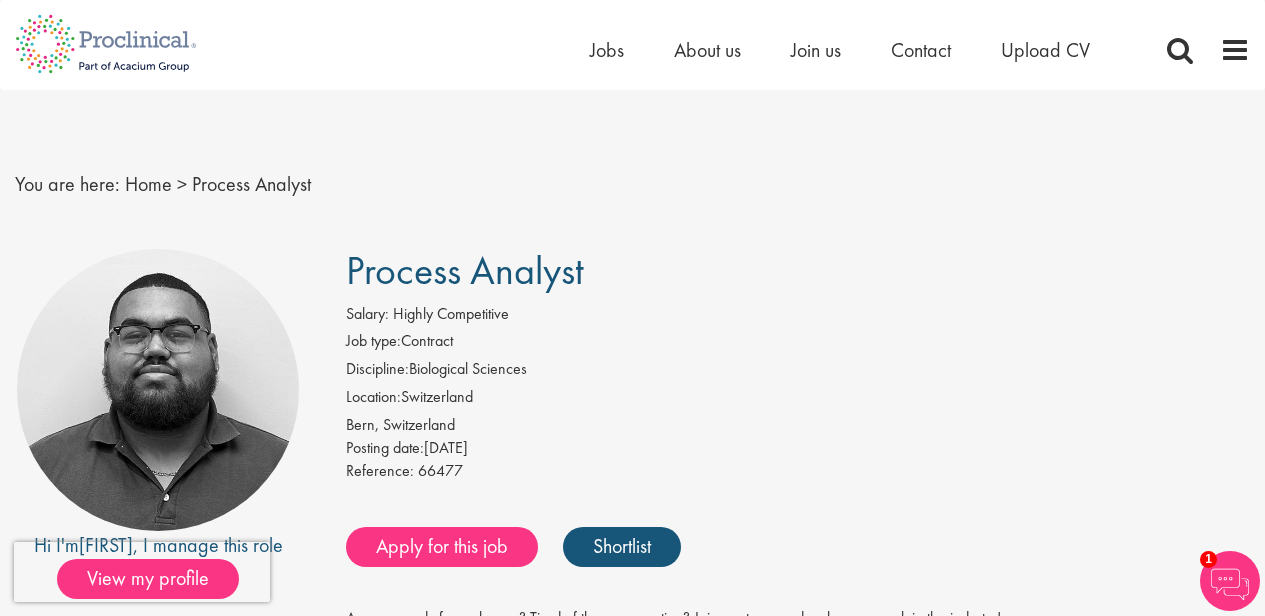 scroll, scrollTop: 0, scrollLeft: 0, axis: both 